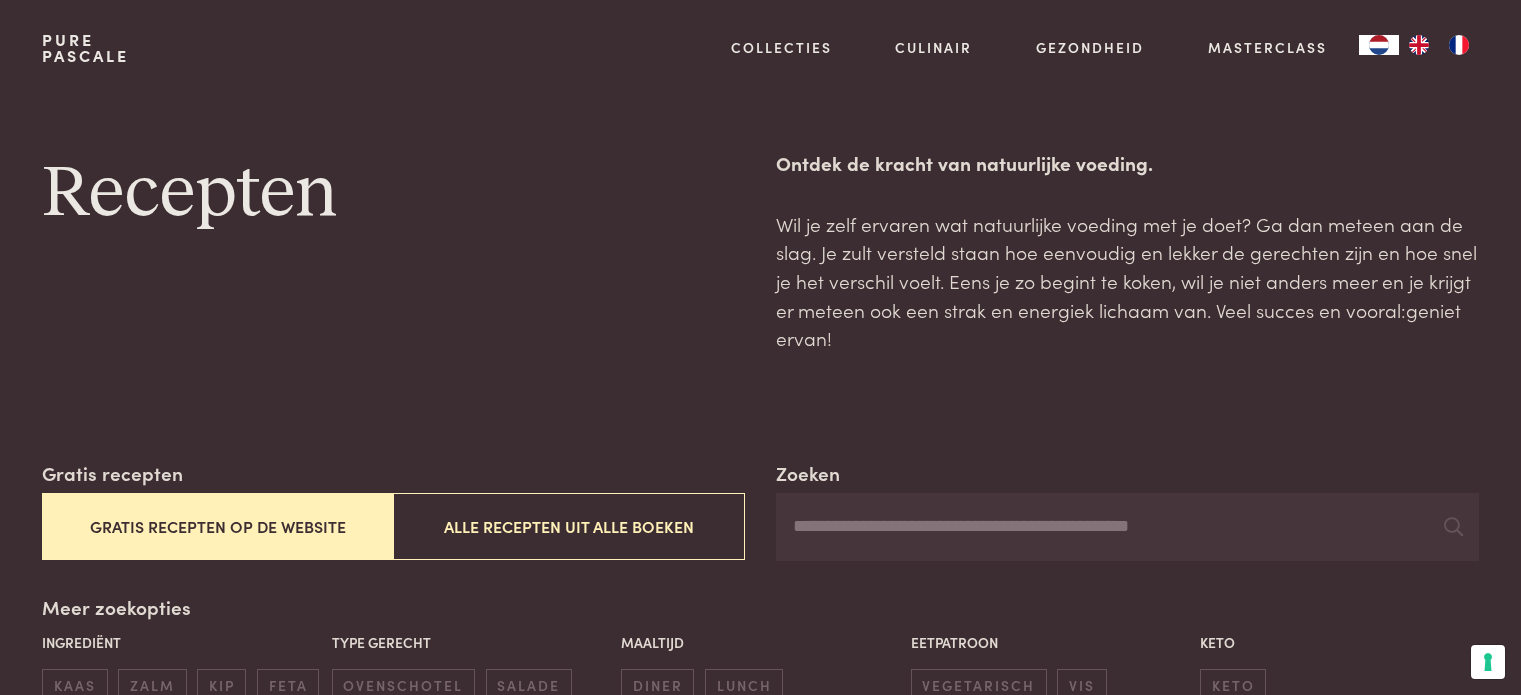 scroll, scrollTop: 0, scrollLeft: 0, axis: both 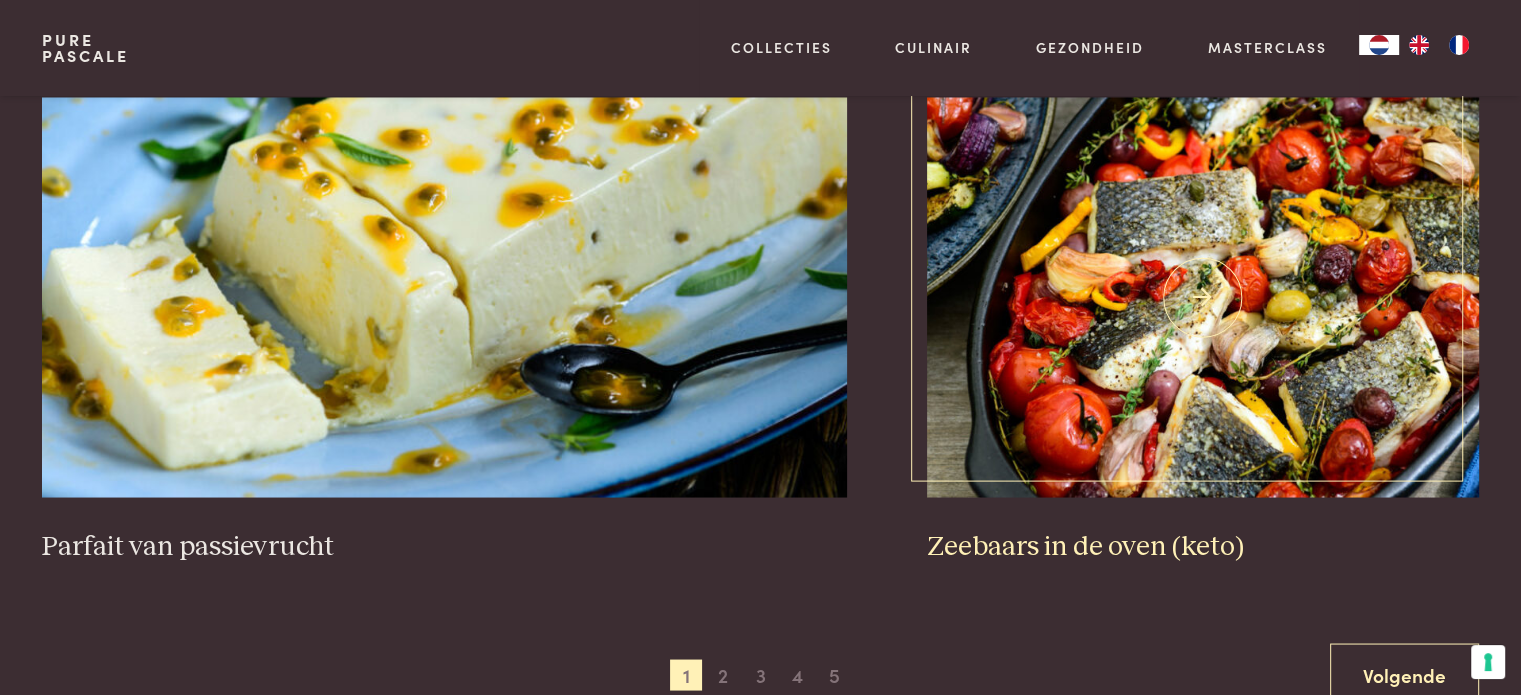 click on "Zeebaars in de oven (keto)" at bounding box center [1203, 546] 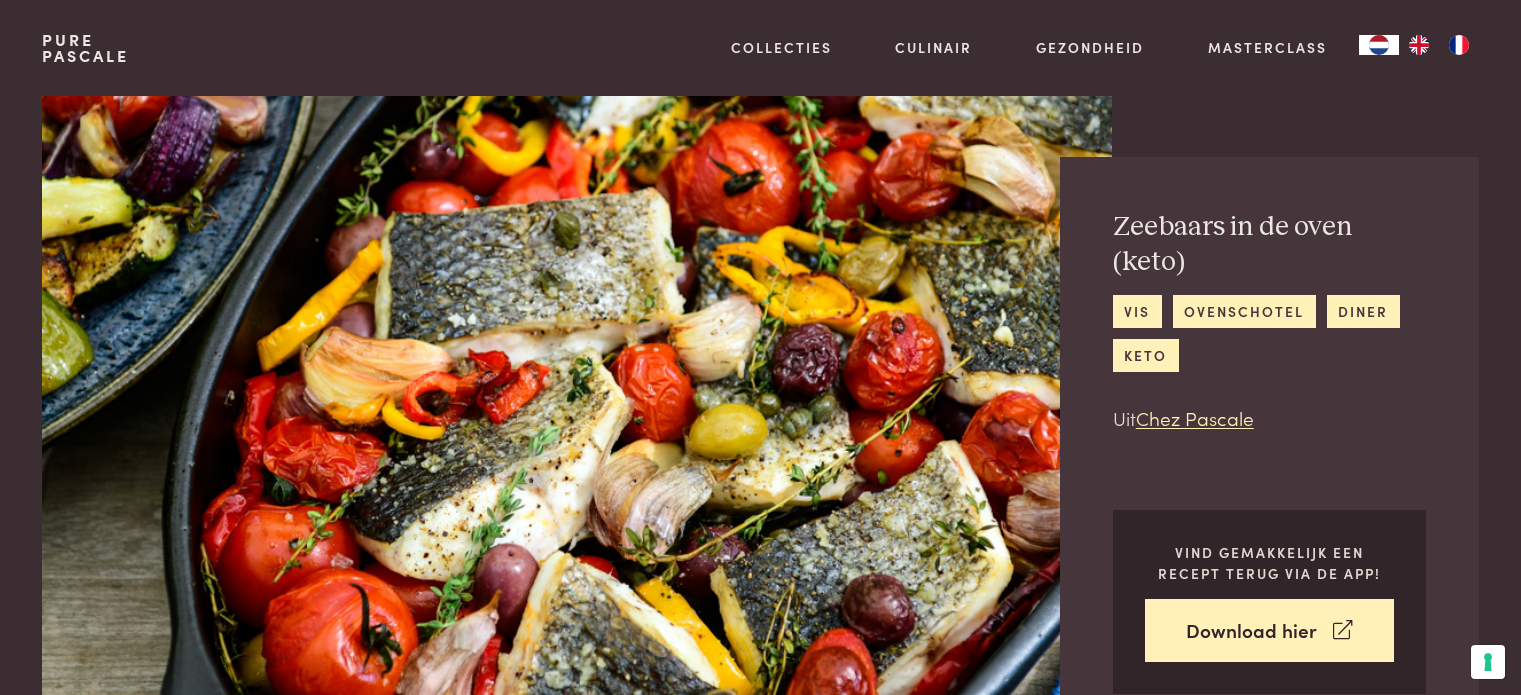 scroll, scrollTop: 0, scrollLeft: 0, axis: both 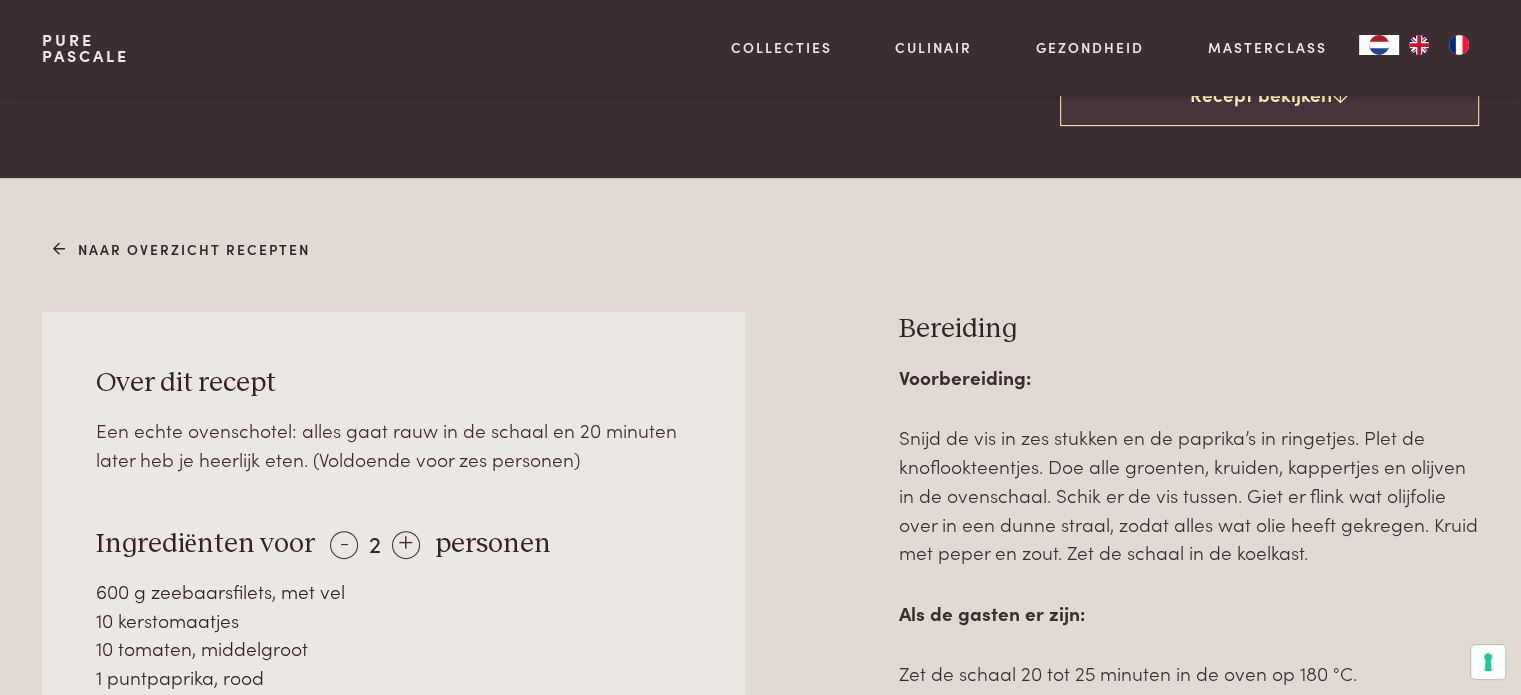 click on "Naar overzicht recepten   Over dit recept   Een echte ovenschotel: alles gaat rauw in de schaal en 20 minuten later heb je heerlijk eten. (Voldoende voor [NUMBER] personen)
Ingrediënten voor
-
2
+
personen
600 g zeebaarsfilets, met vel
10 kerstomaatjes
10 tomaten, middelgroot
1 puntpaprika, rood
1 puntpaprika, geel
3 eetlepels kappertjes" at bounding box center [761, 736] 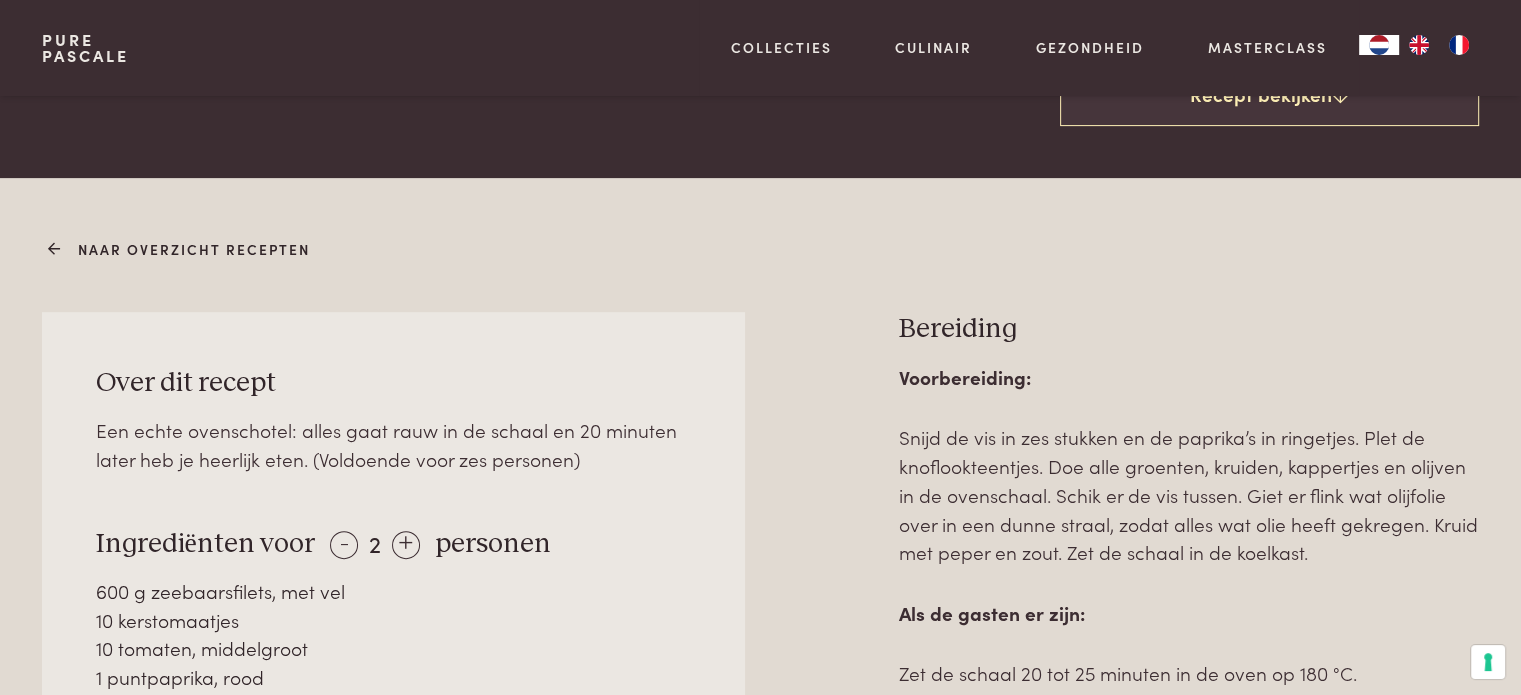 click at bounding box center [55, 249] 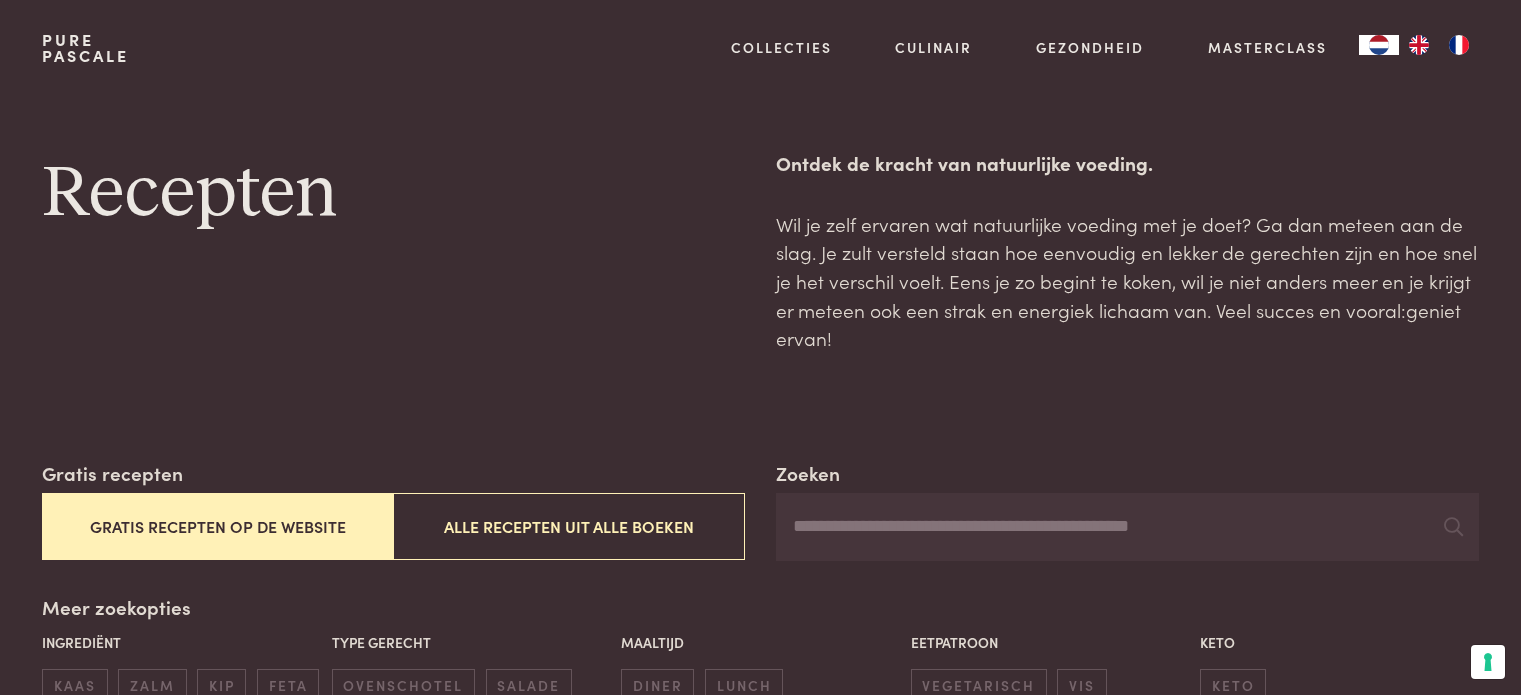 scroll, scrollTop: 0, scrollLeft: 0, axis: both 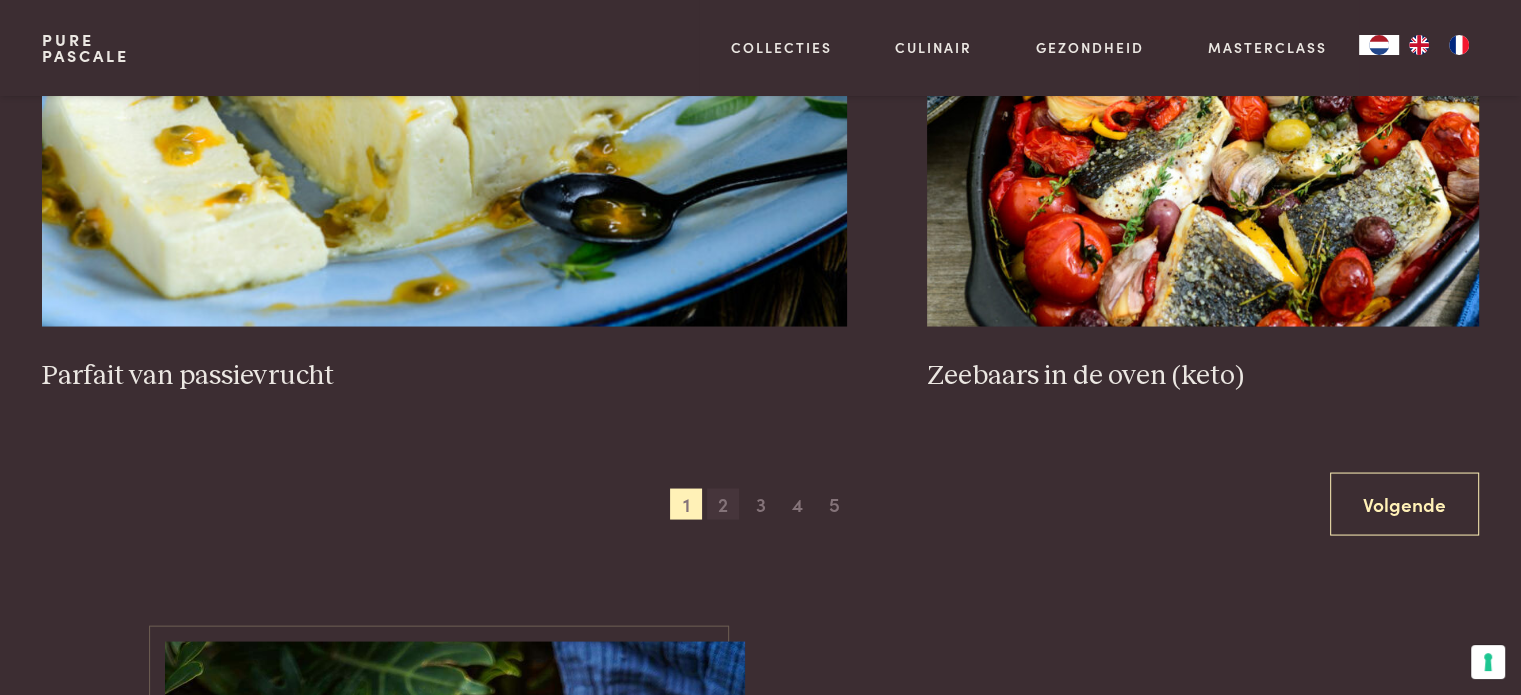 click on "2" at bounding box center (723, 504) 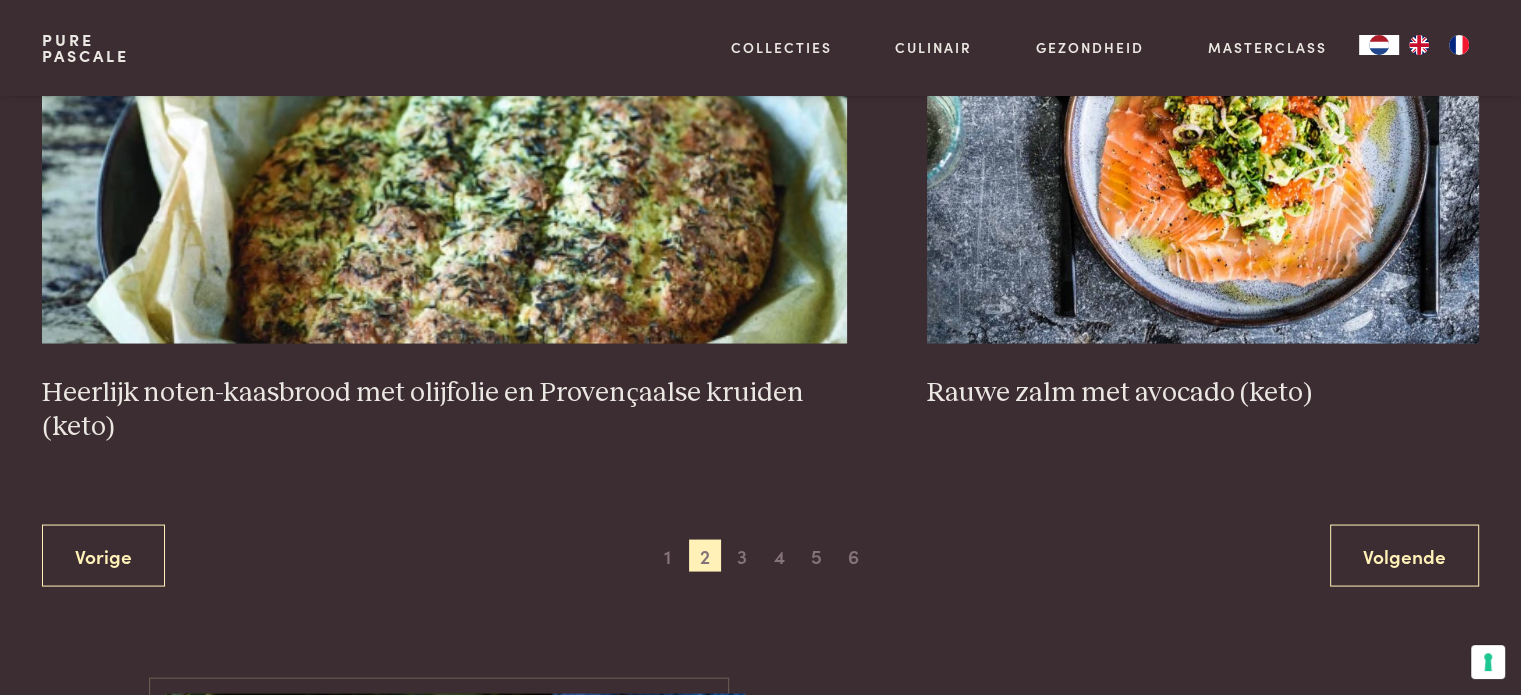 scroll, scrollTop: 3755, scrollLeft: 0, axis: vertical 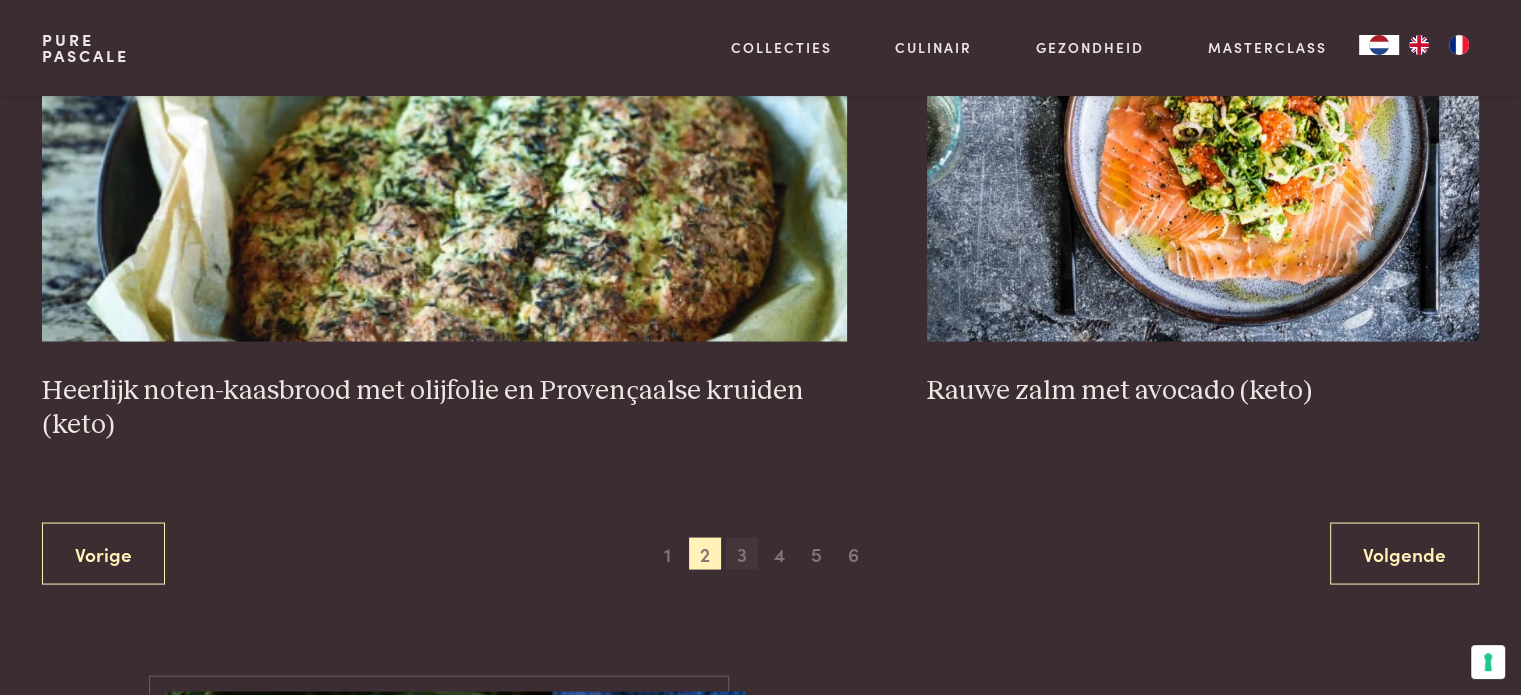 click on "3" at bounding box center [742, 553] 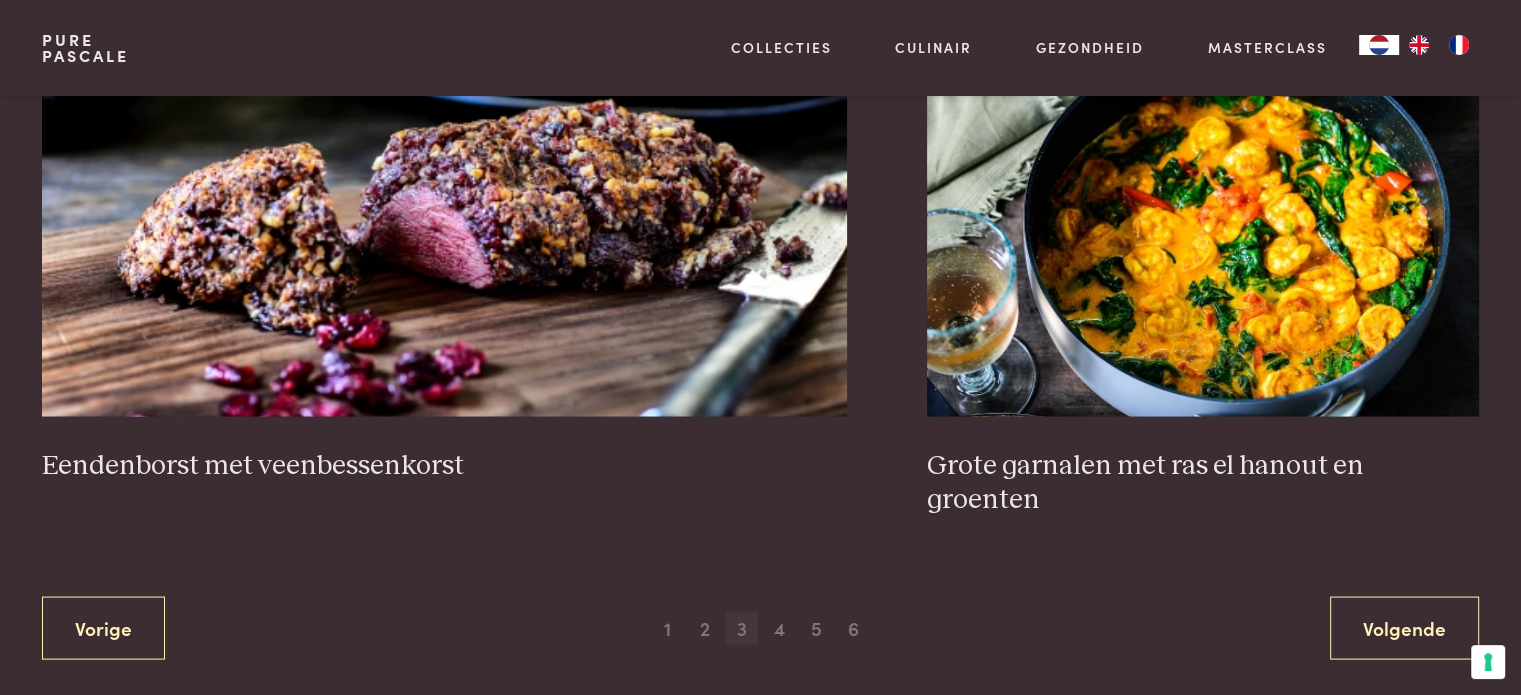 scroll, scrollTop: 3784, scrollLeft: 0, axis: vertical 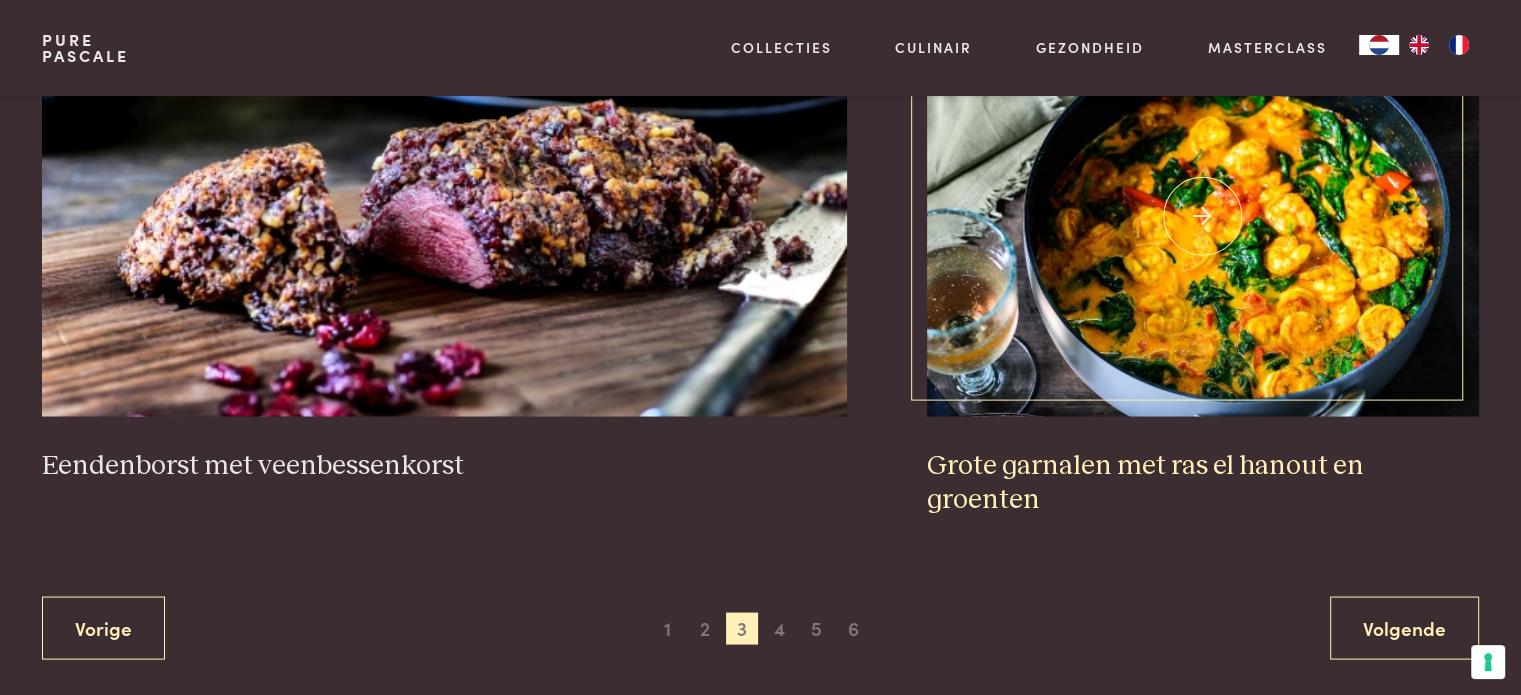 click on "Grote garnalen met ras el hanout en groenten" at bounding box center (1203, 482) 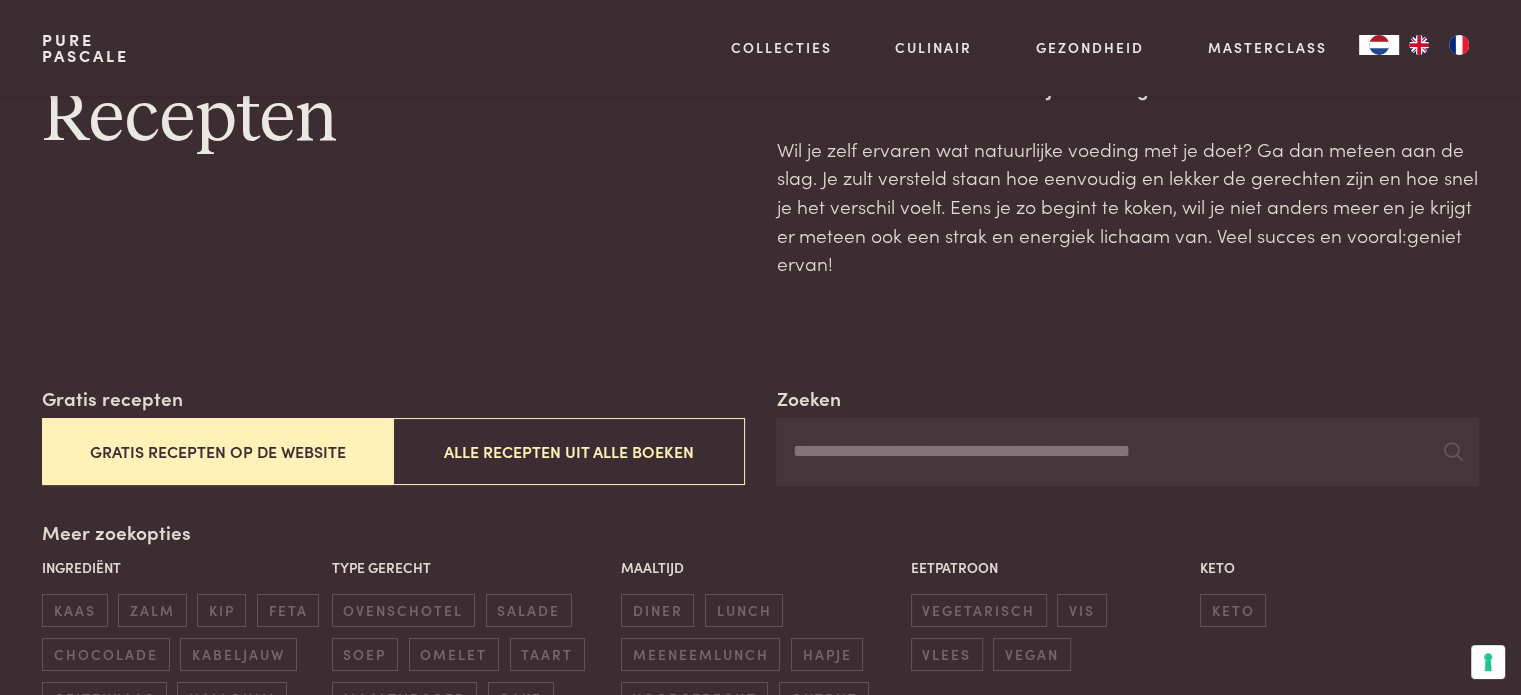 scroll, scrollTop: 0, scrollLeft: 0, axis: both 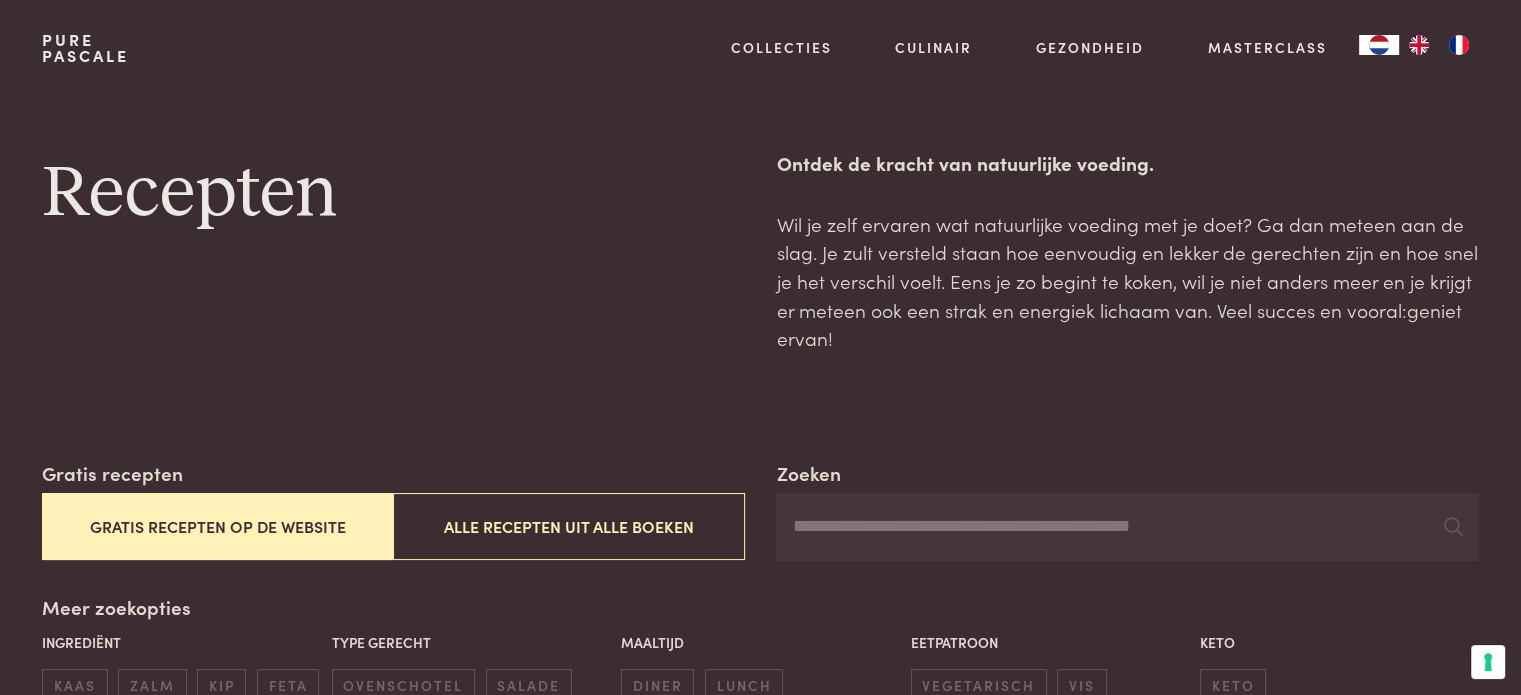 click on "Zoeken" at bounding box center [1127, 527] 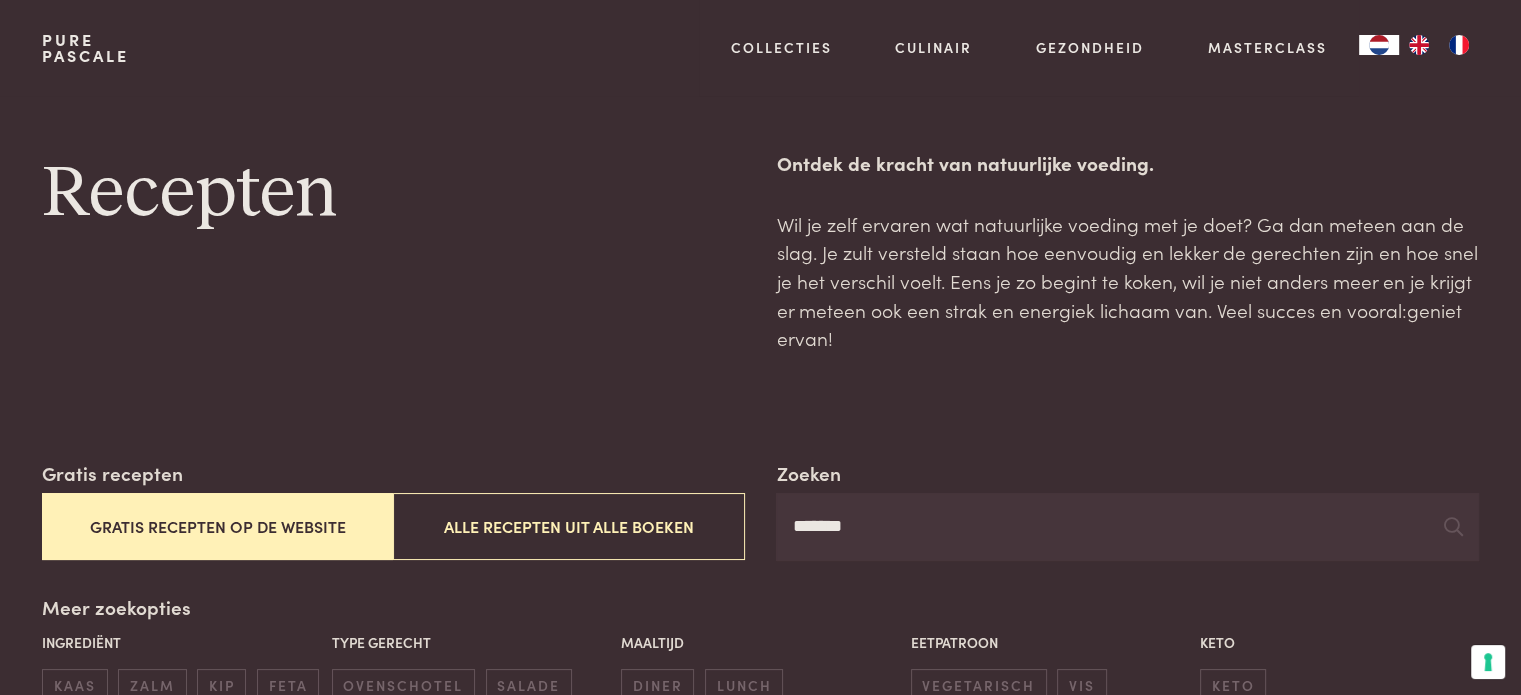 type on "*******" 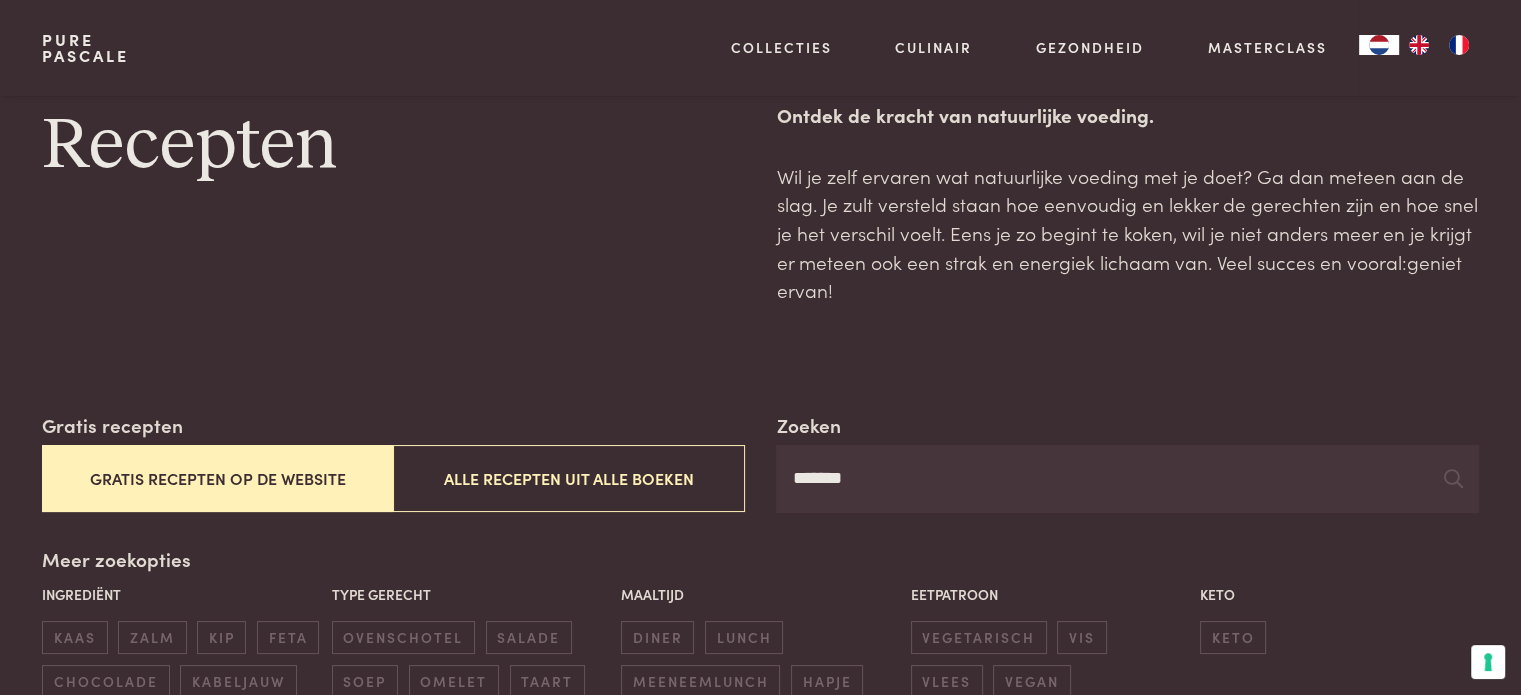 scroll, scrollTop: 44, scrollLeft: 0, axis: vertical 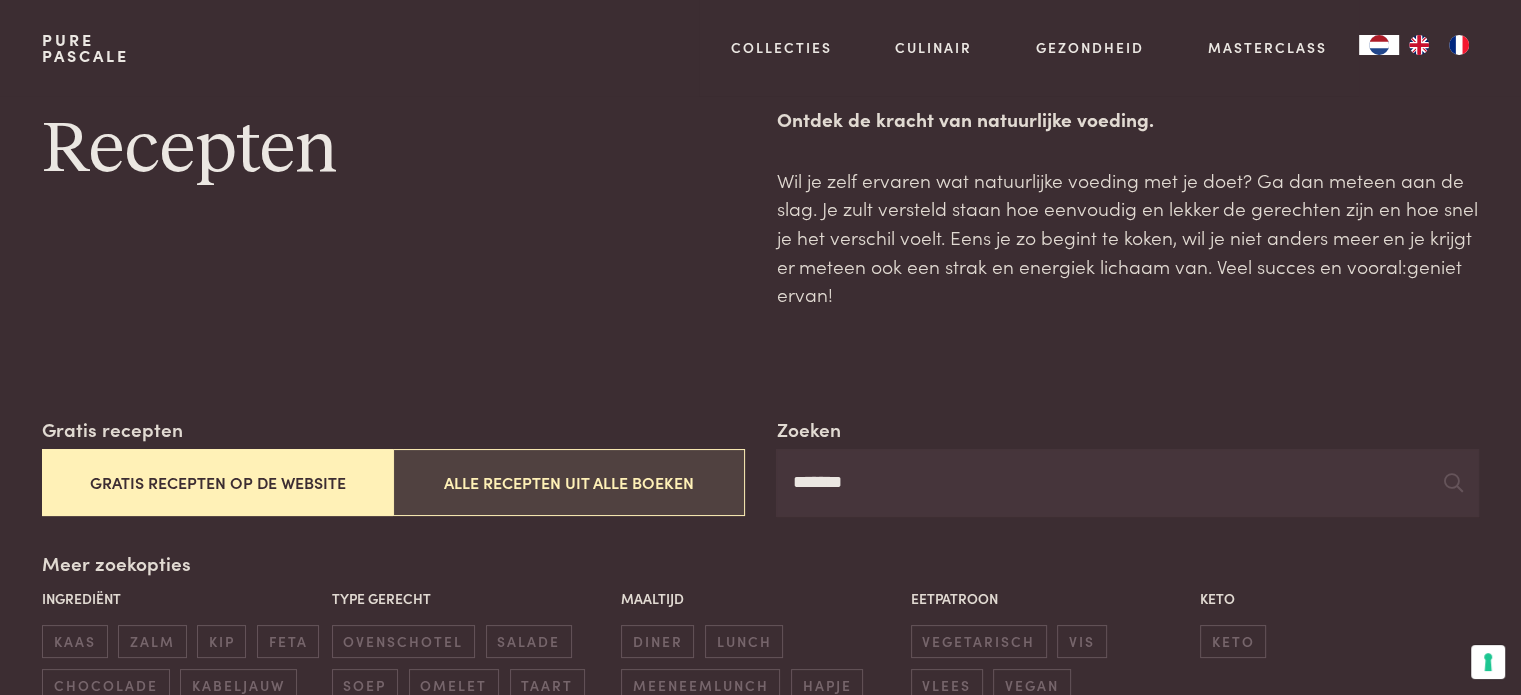 click on "Alle recepten uit alle boeken" at bounding box center [568, 482] 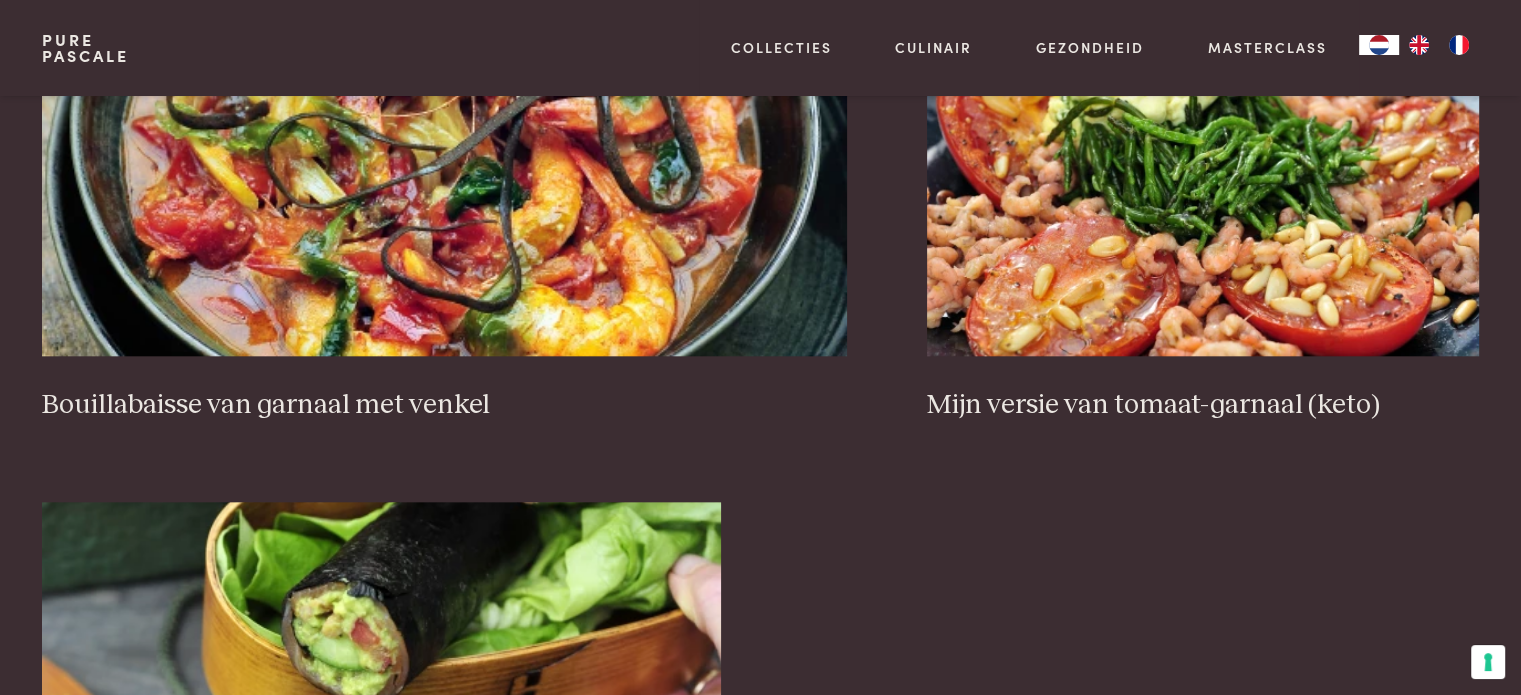 scroll, scrollTop: 2032, scrollLeft: 0, axis: vertical 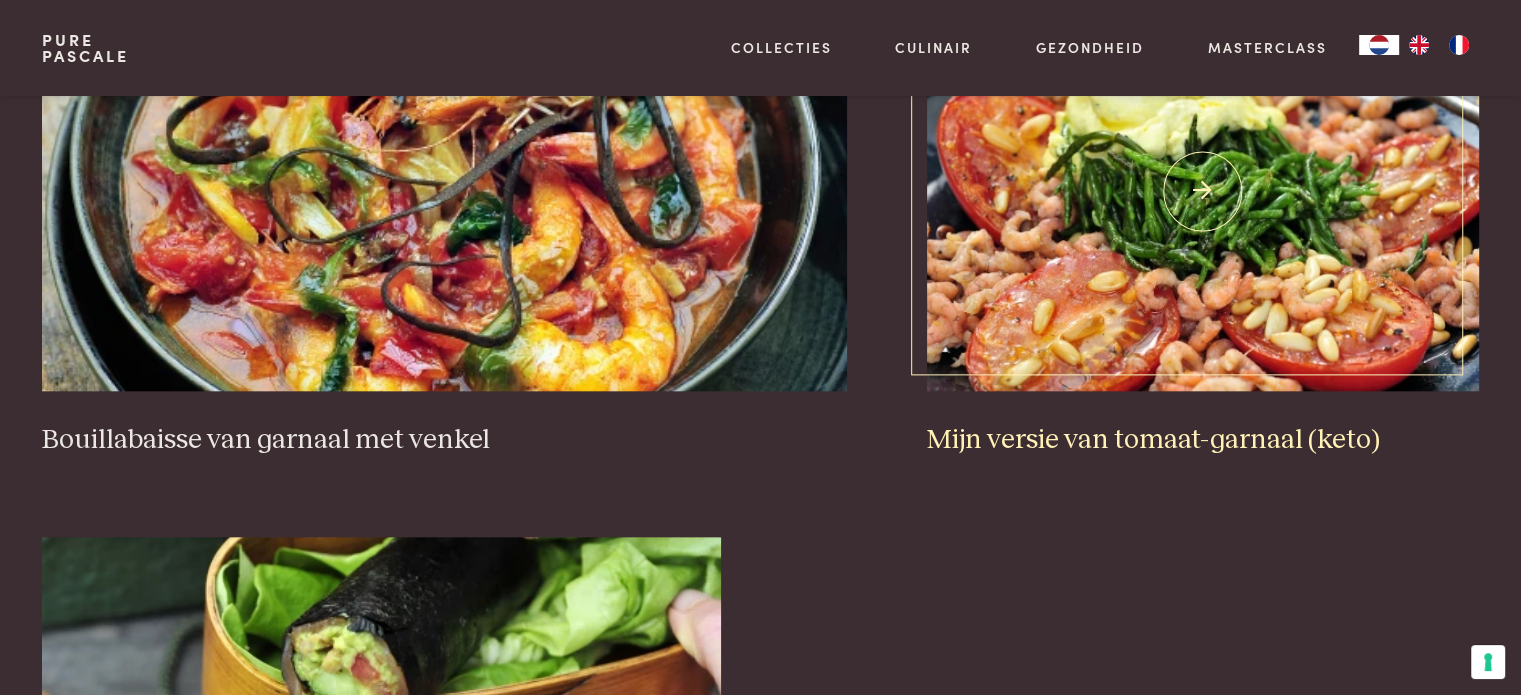 click on "Mijn versie van tomaat-garnaal (keto)" at bounding box center [1203, 440] 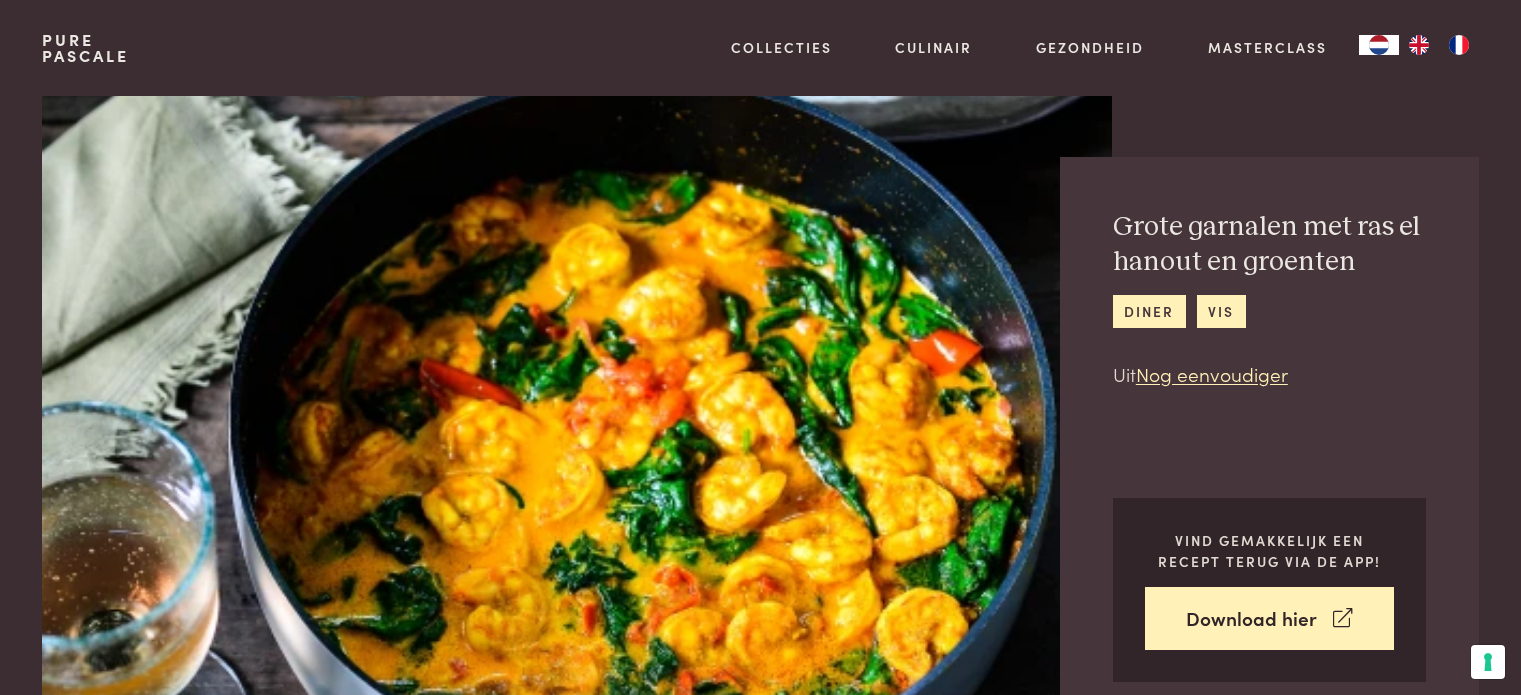 scroll, scrollTop: 0, scrollLeft: 0, axis: both 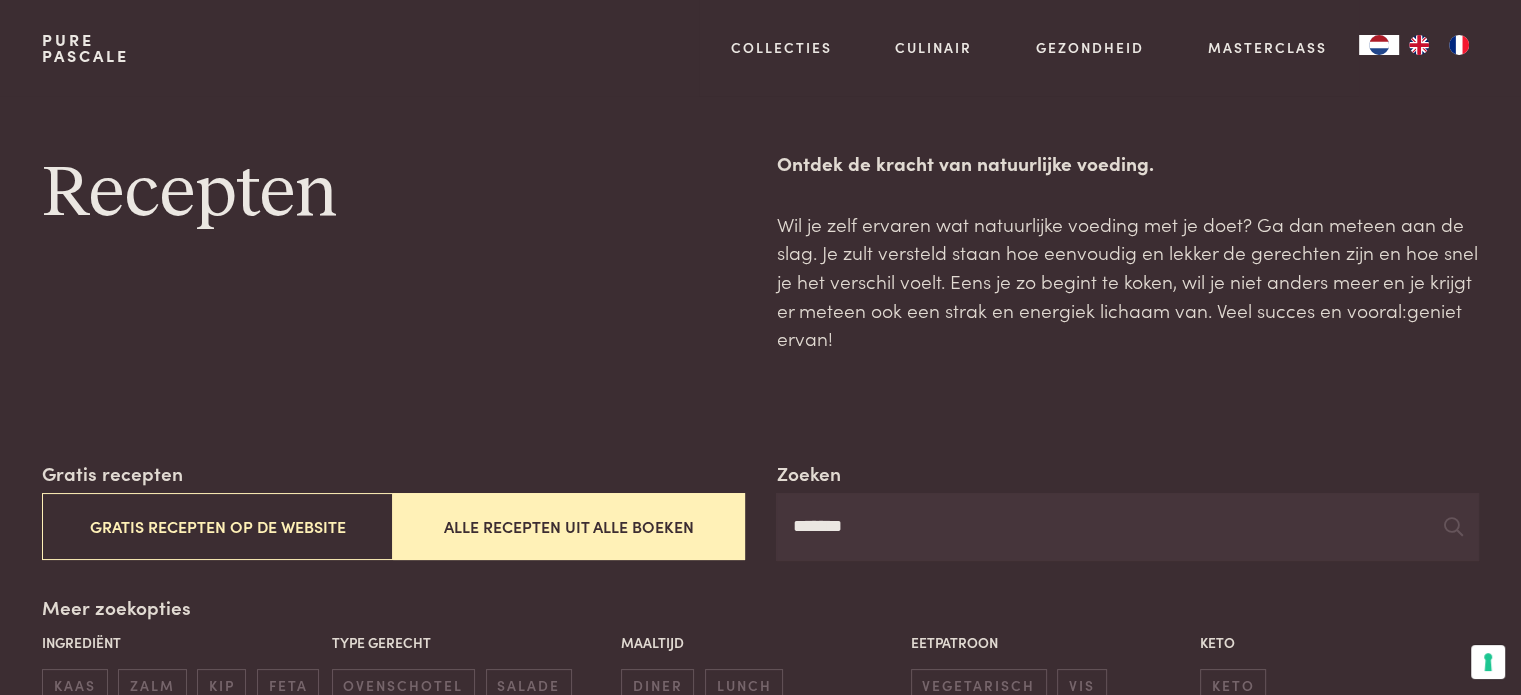click on "*******" at bounding box center [1127, 527] 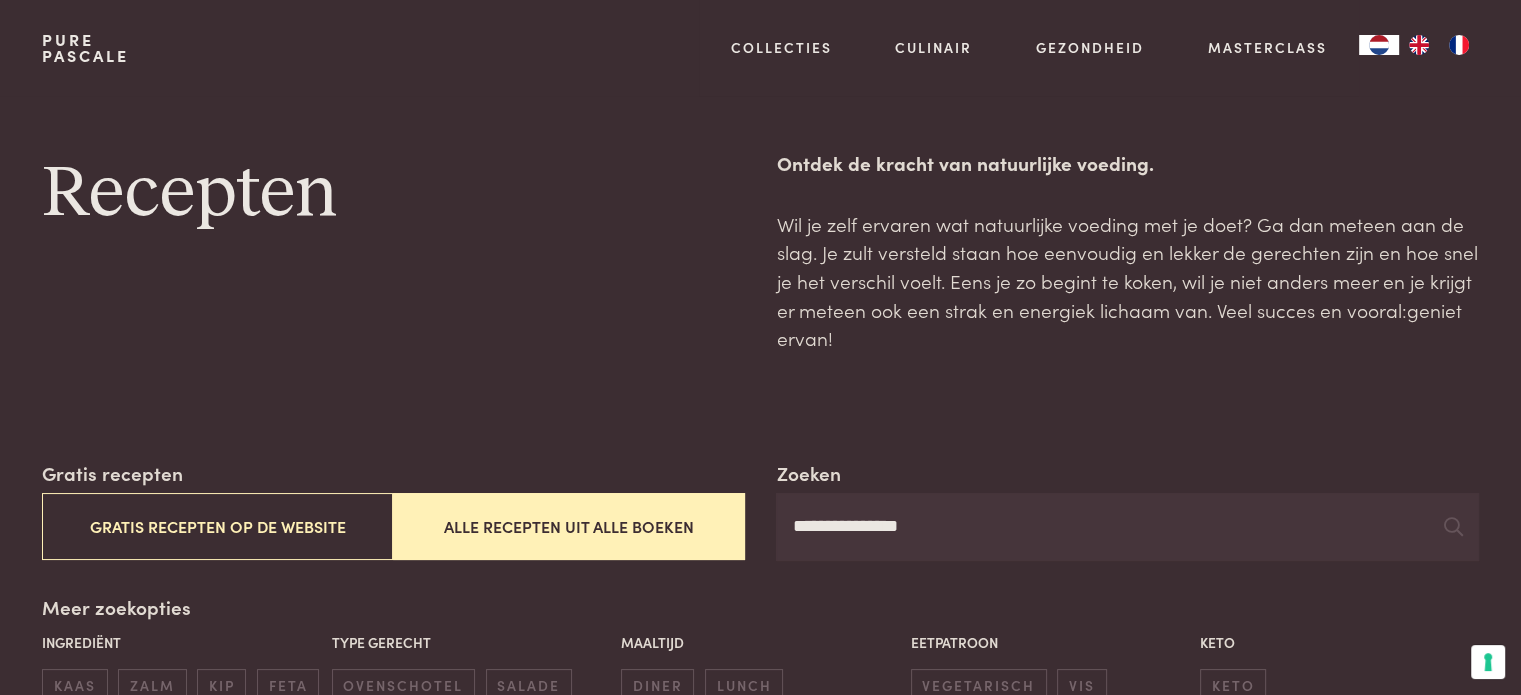 scroll, scrollTop: 2, scrollLeft: 0, axis: vertical 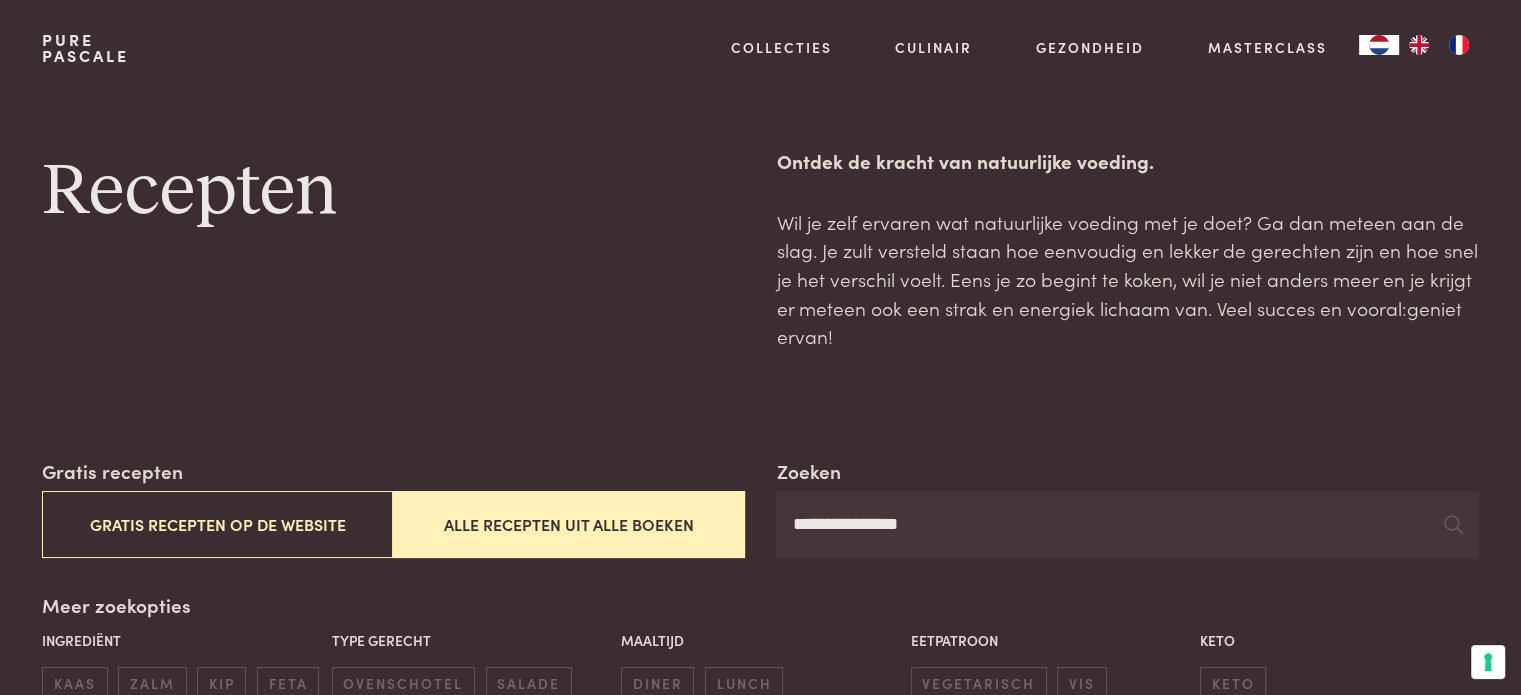 click on "**********" at bounding box center (1127, 525) 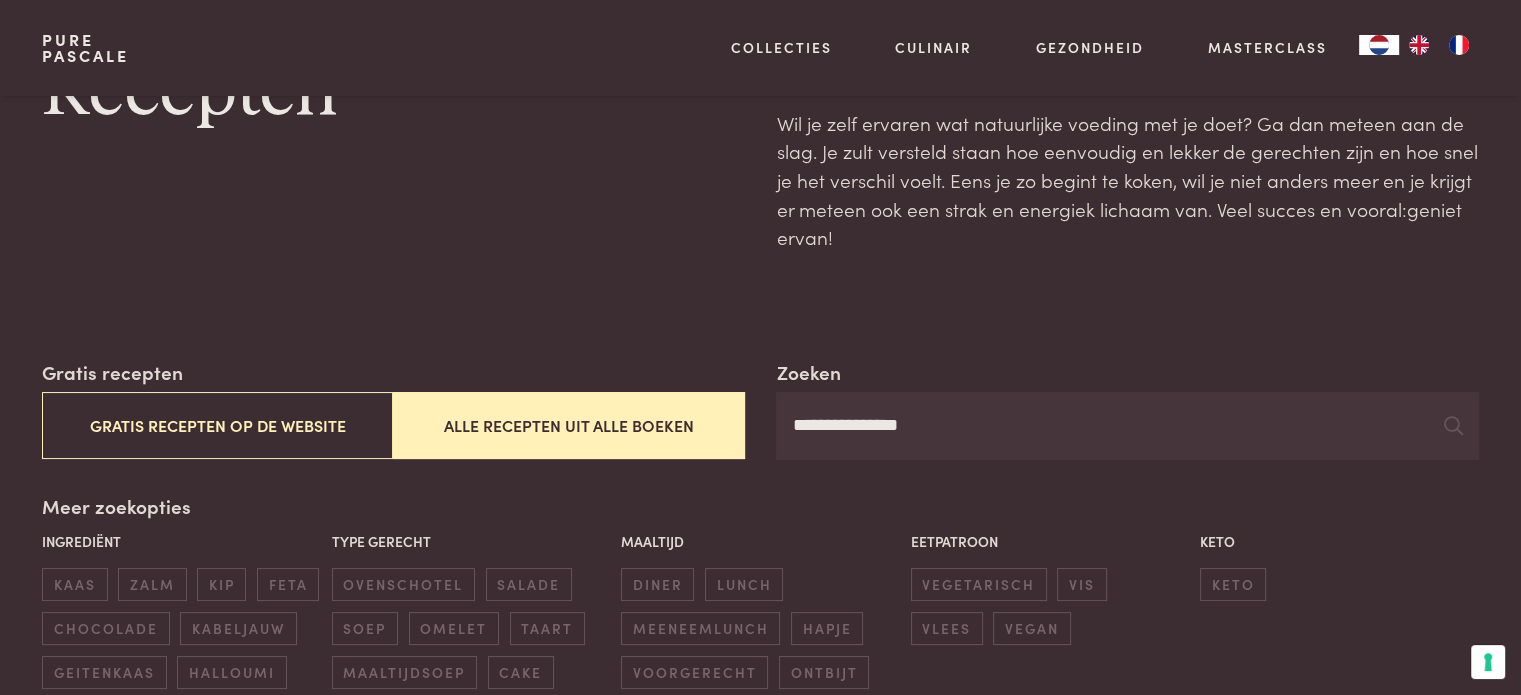 scroll, scrollTop: 100, scrollLeft: 0, axis: vertical 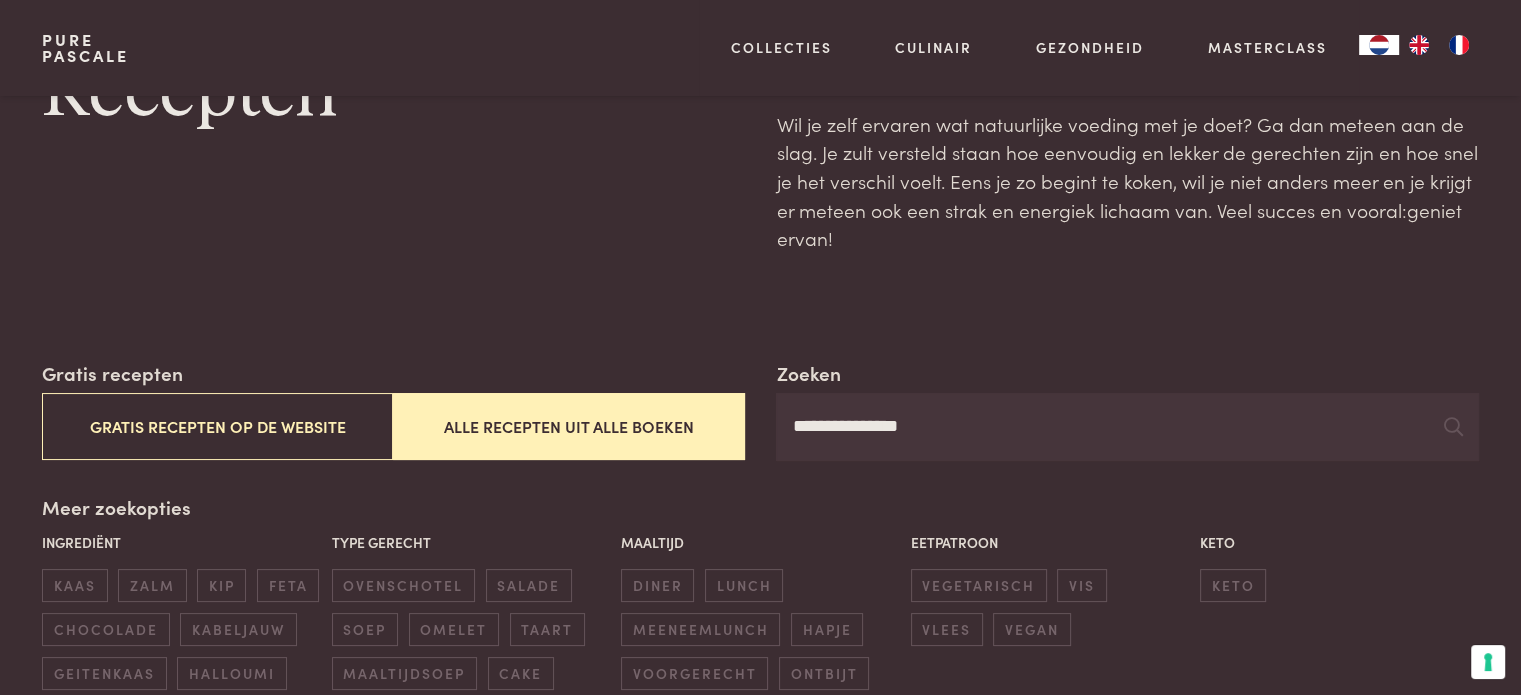 drag, startPoint x: 840, startPoint y: 427, endPoint x: 702, endPoint y: 399, distance: 140.81194 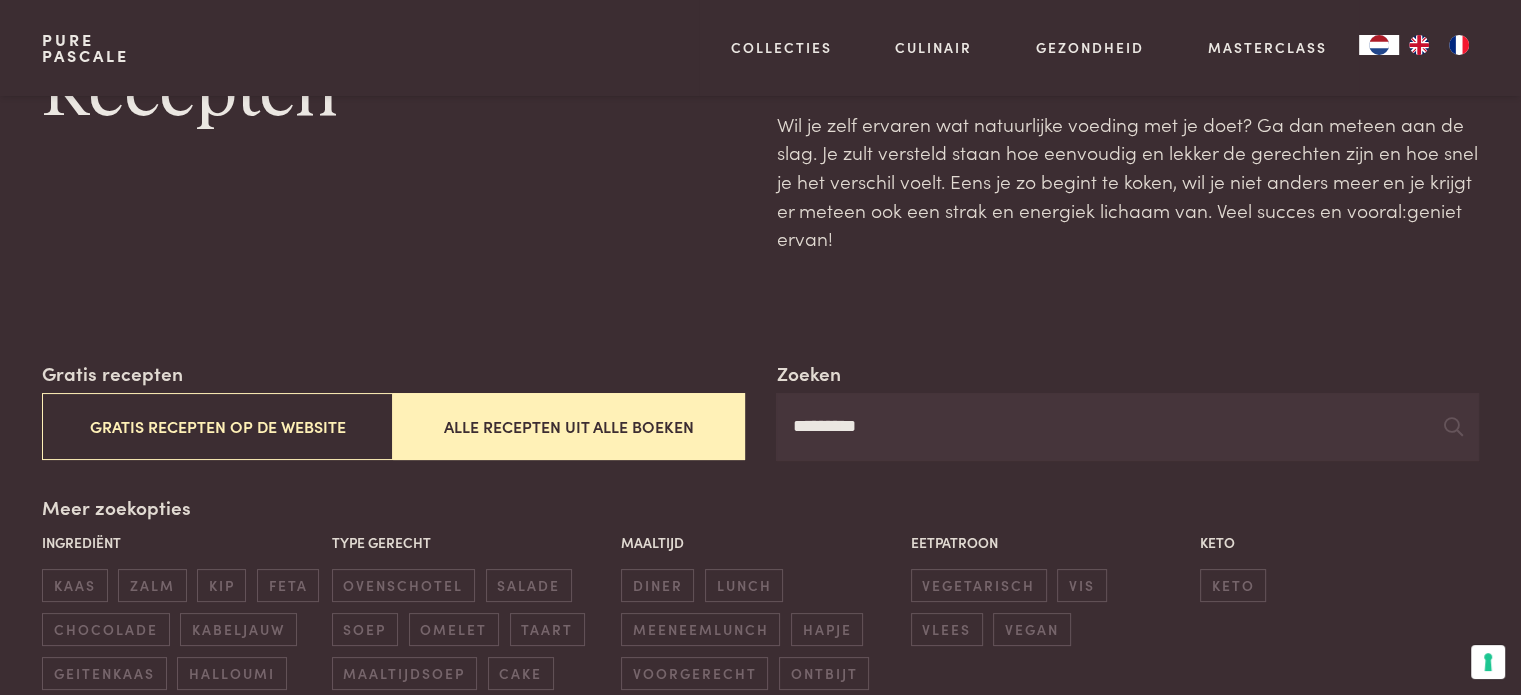 type on "*********" 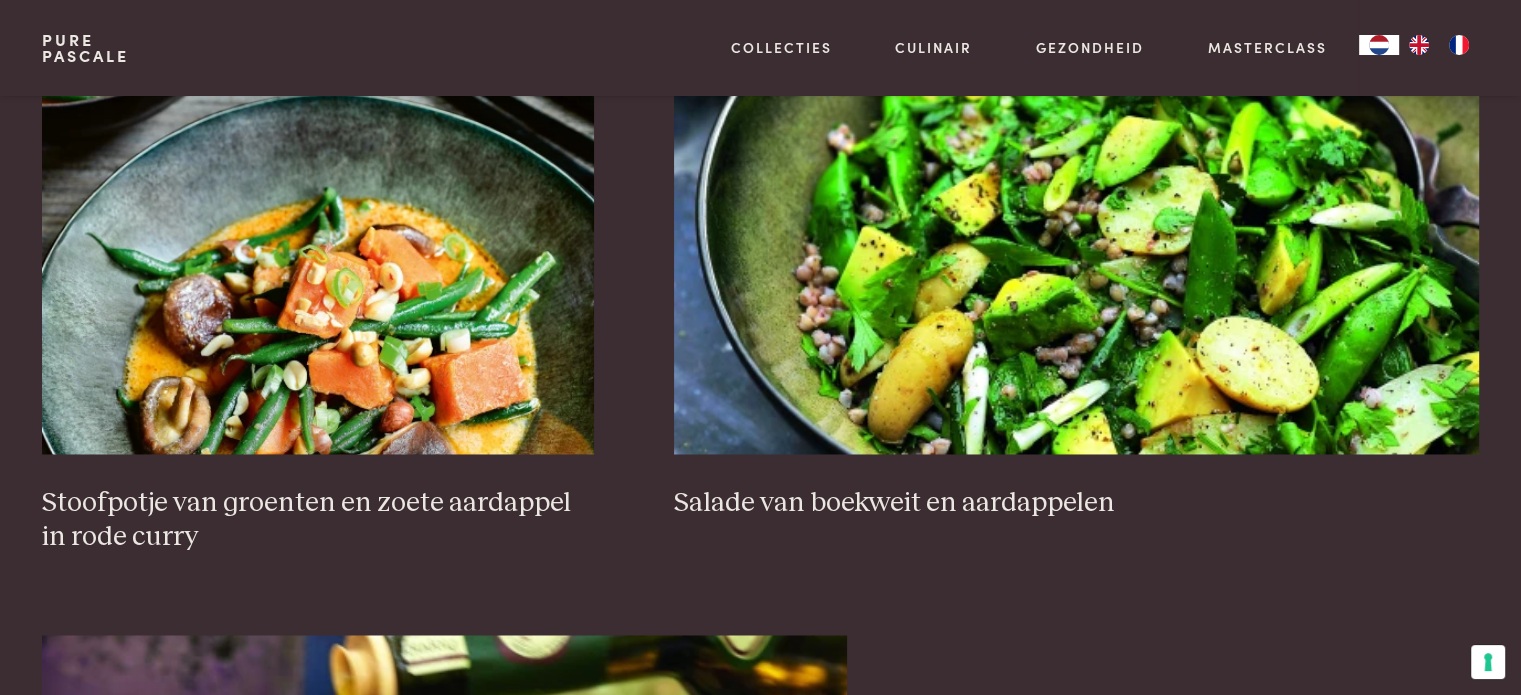 scroll, scrollTop: 3094, scrollLeft: 0, axis: vertical 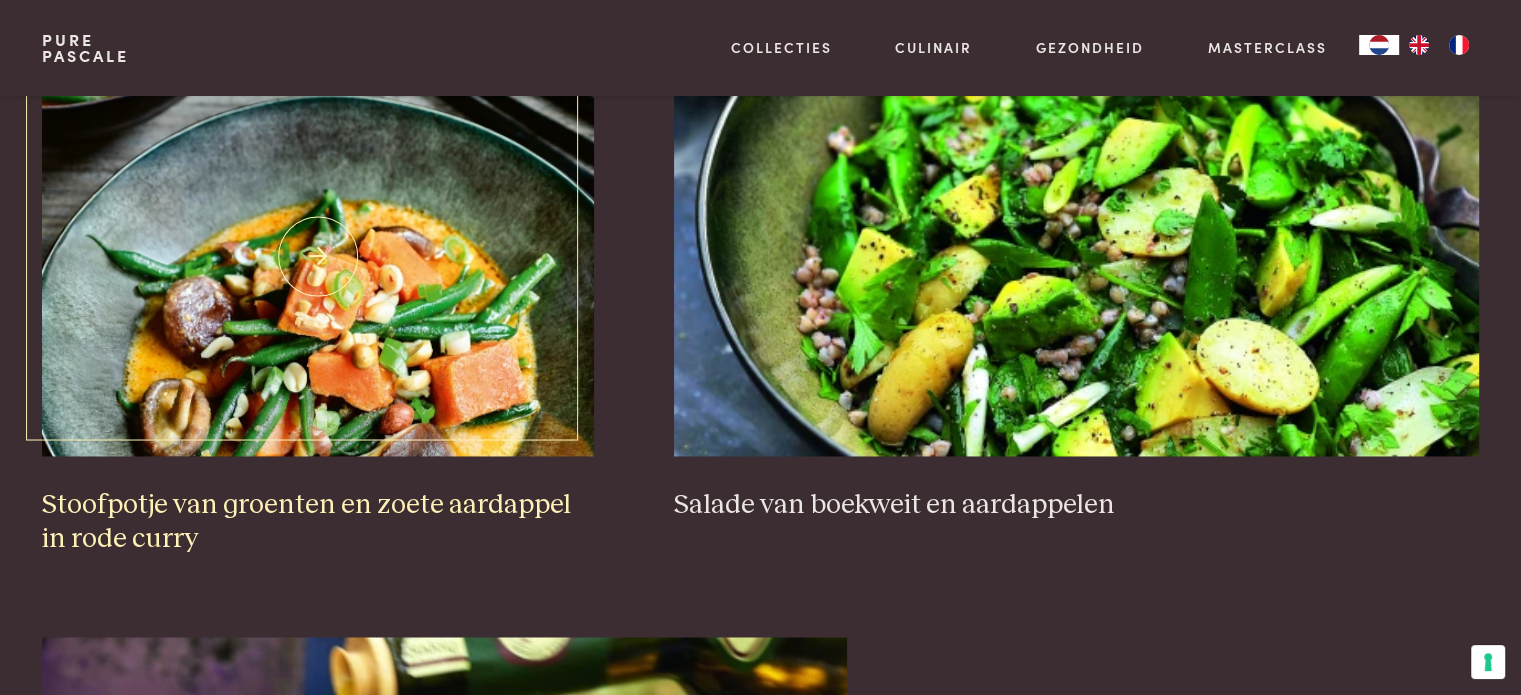 click at bounding box center [318, 256] 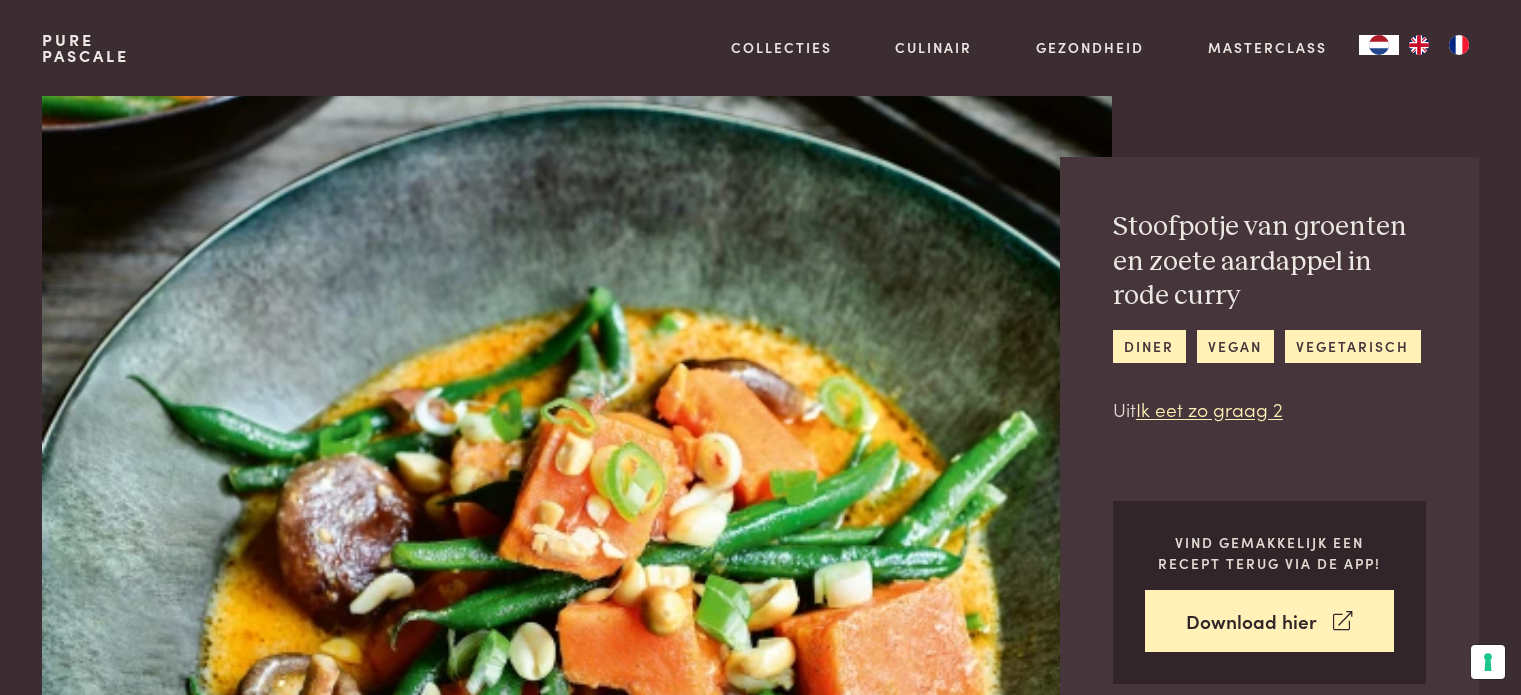 scroll, scrollTop: 0, scrollLeft: 0, axis: both 